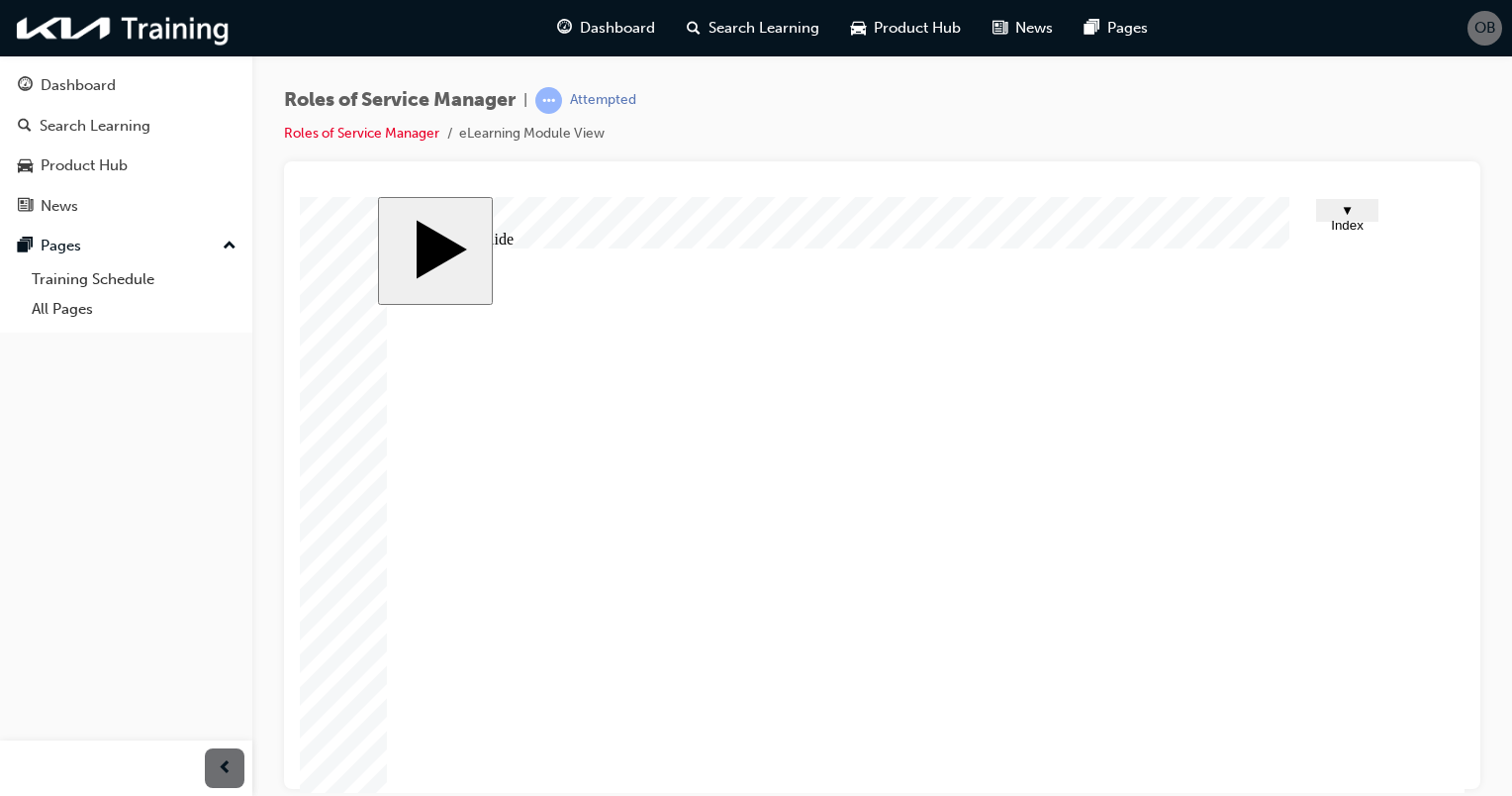 scroll, scrollTop: 116, scrollLeft: 0, axis: vertical 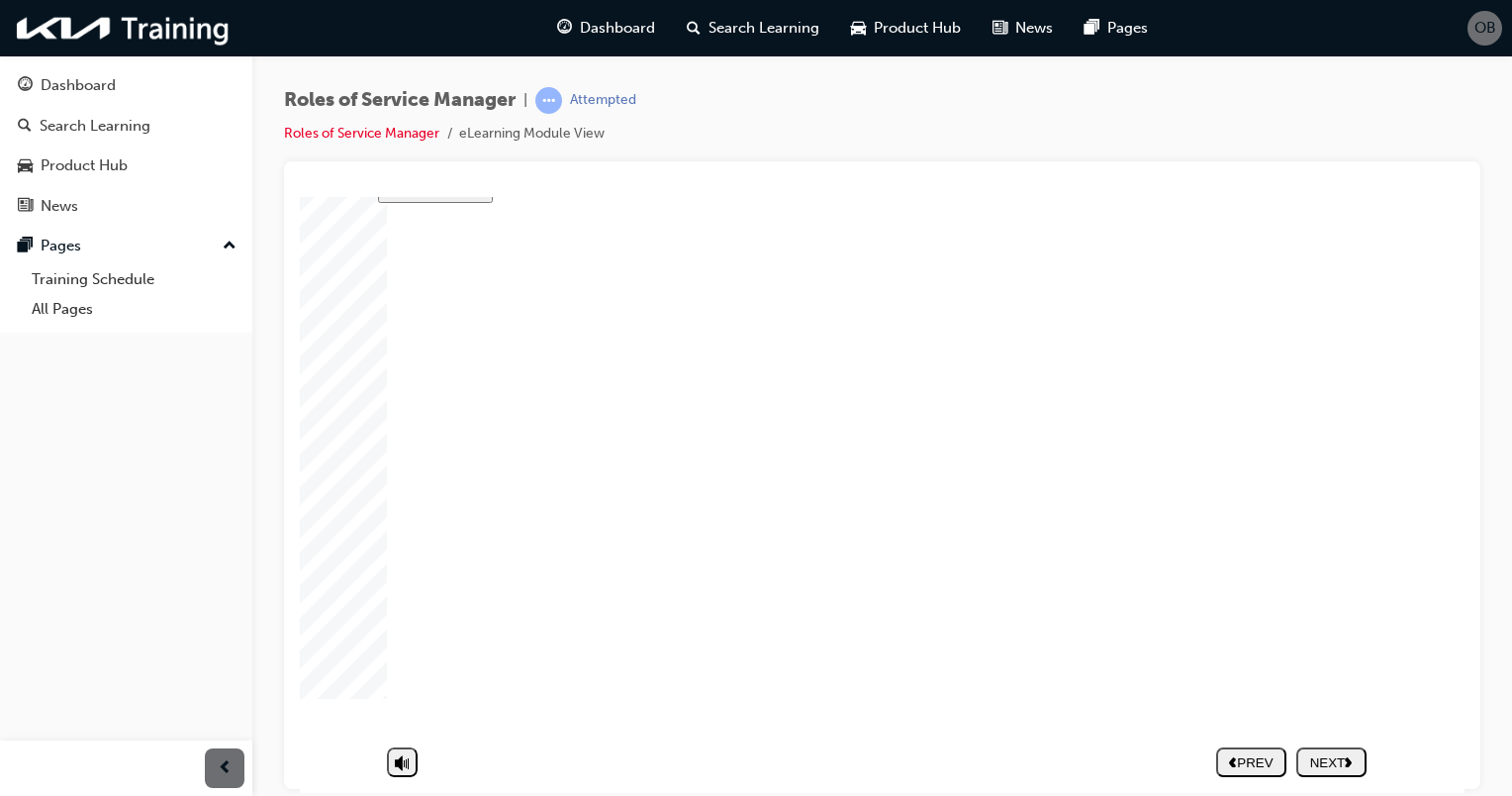 click 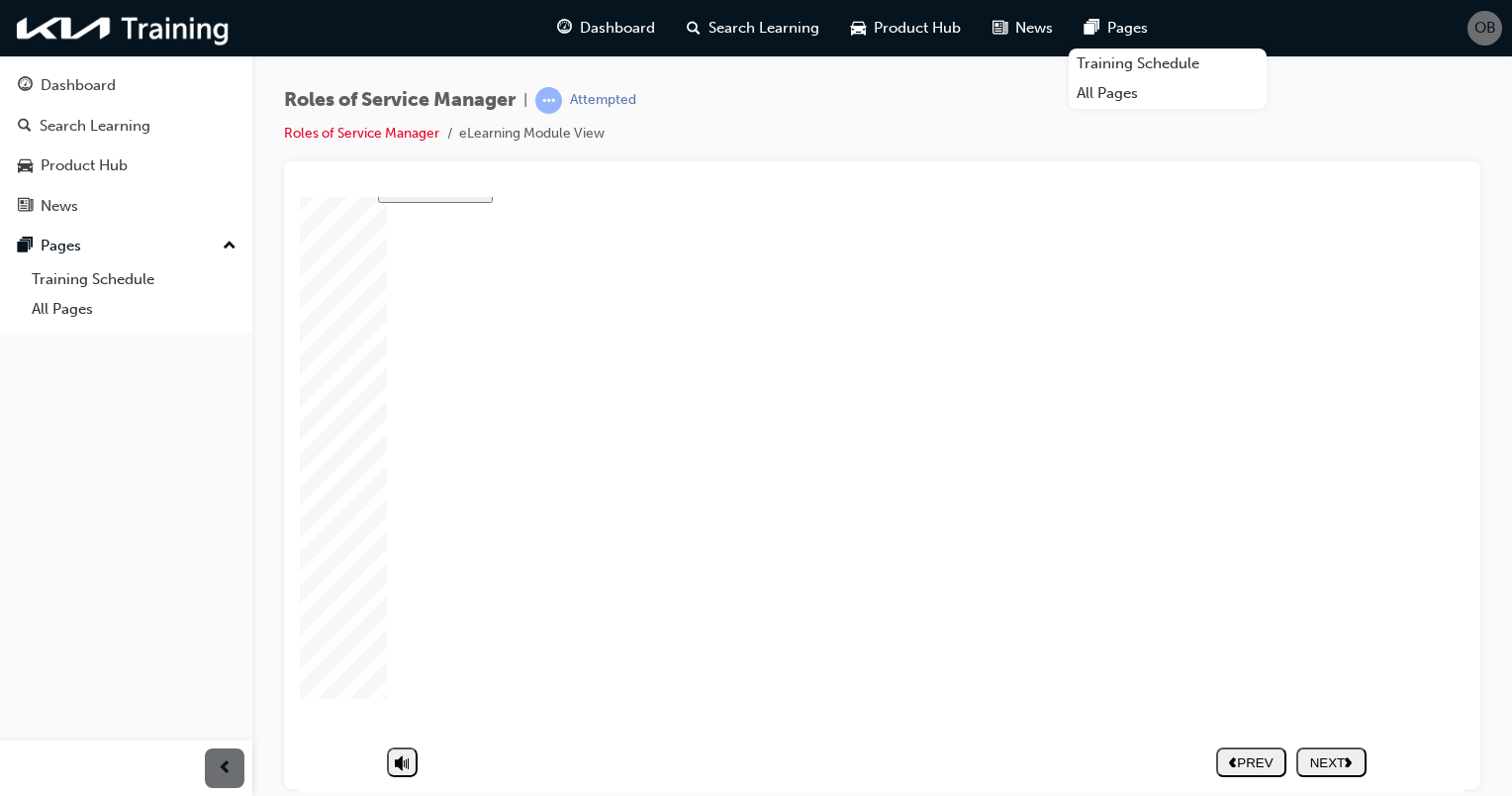 click on "NEXT" at bounding box center (1331, 761) 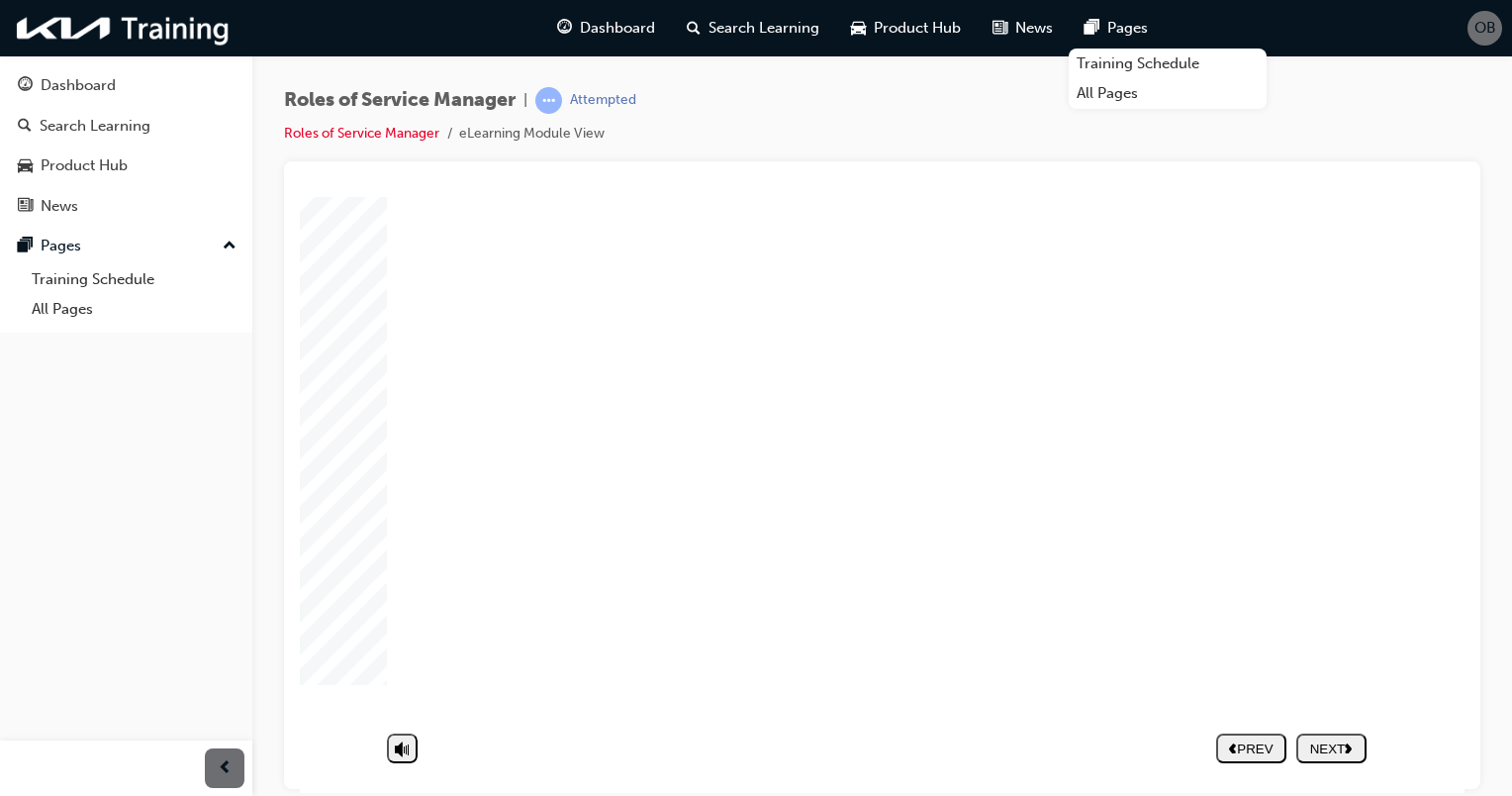 click on "NEXT" at bounding box center [1331, 747] 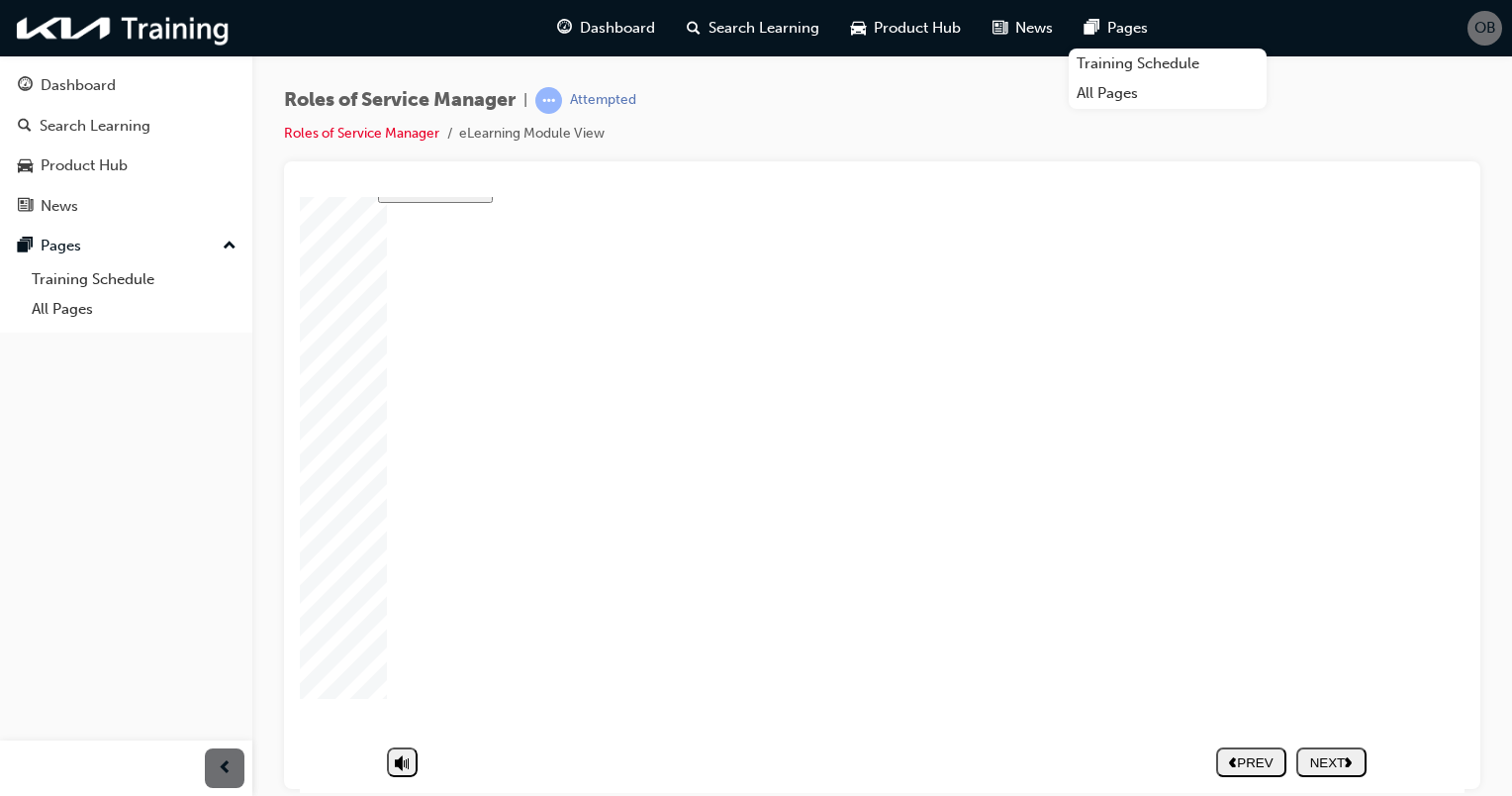 scroll, scrollTop: 0, scrollLeft: 0, axis: both 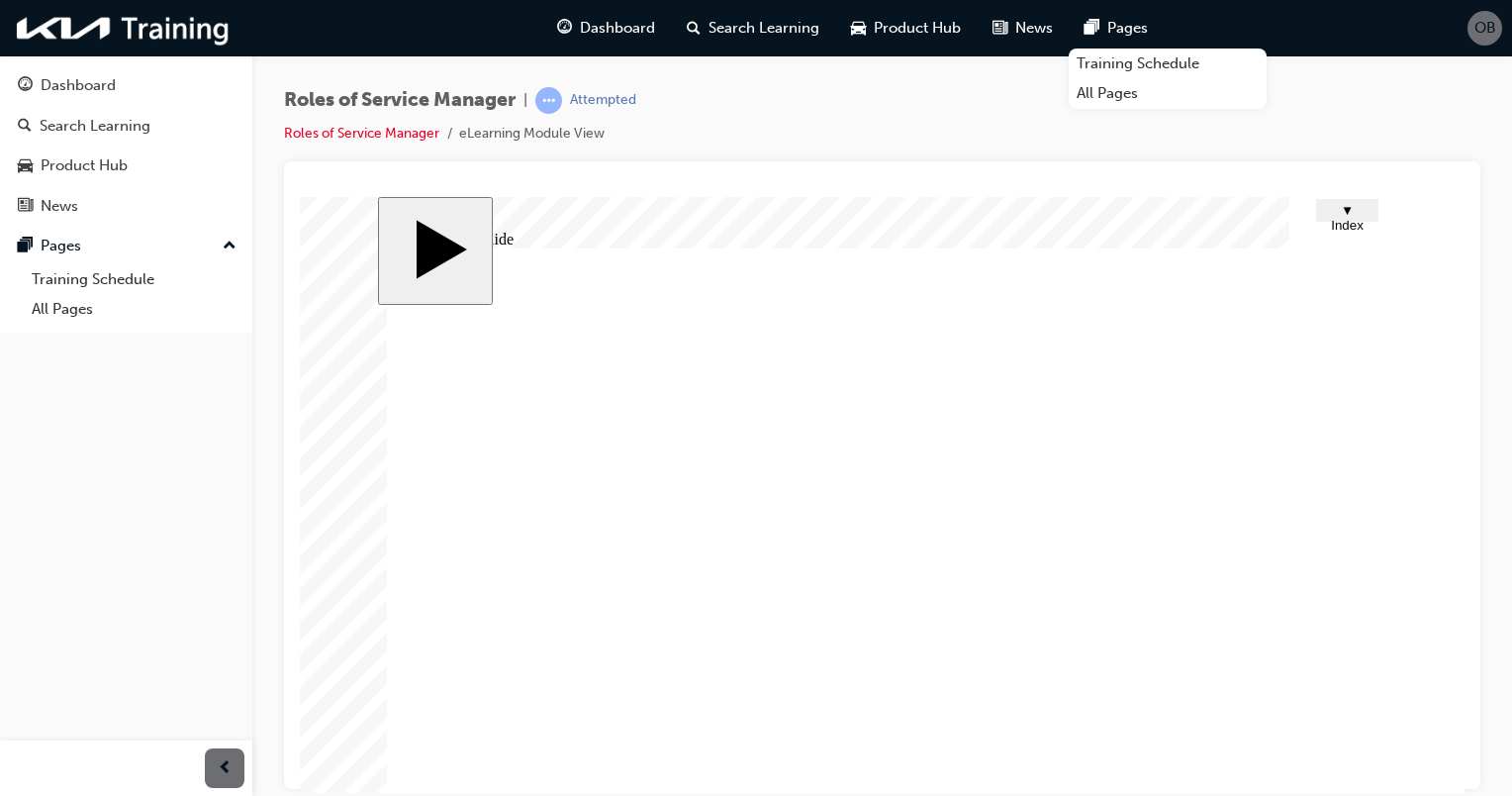 click 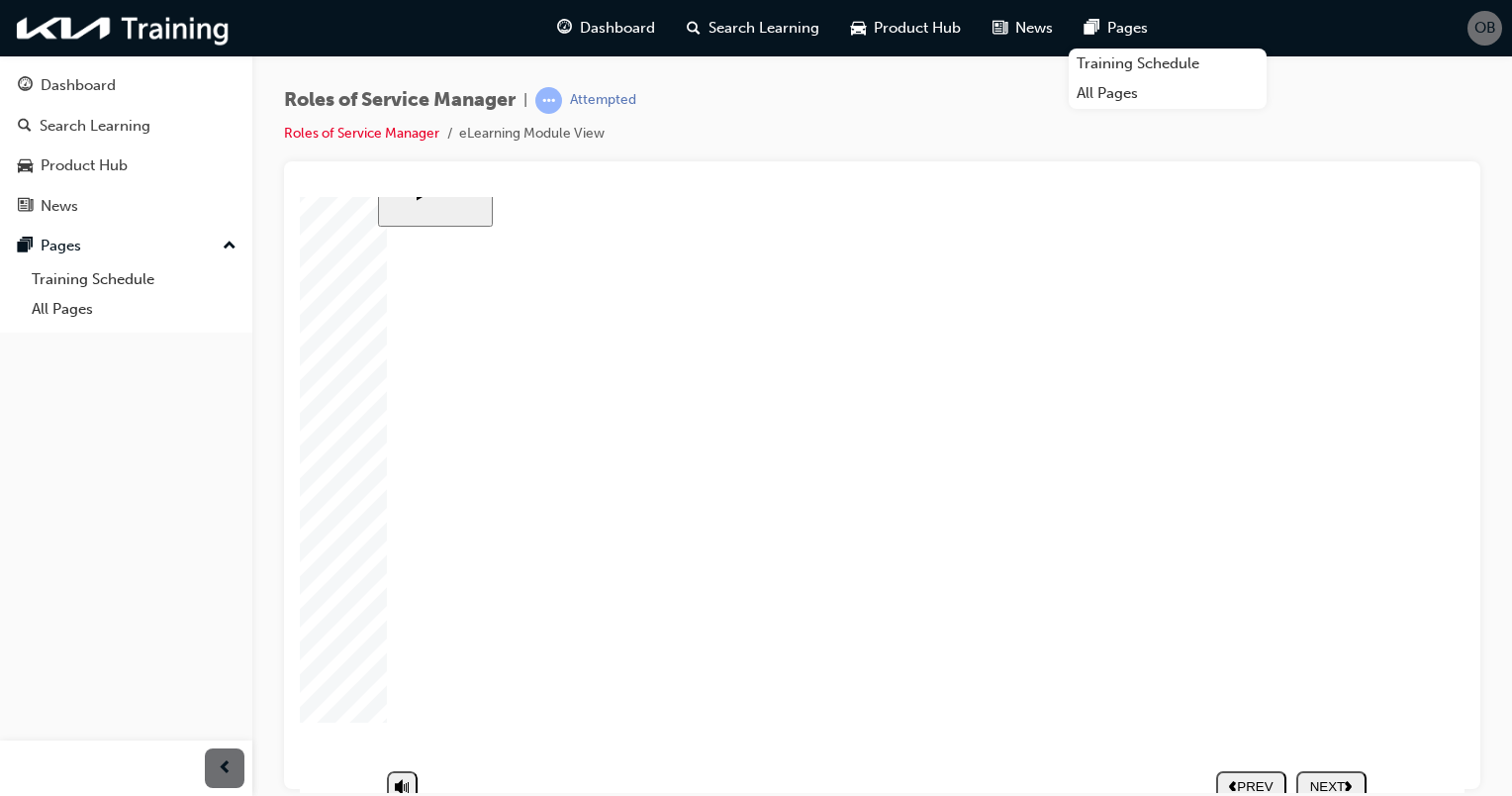 scroll, scrollTop: 116, scrollLeft: 0, axis: vertical 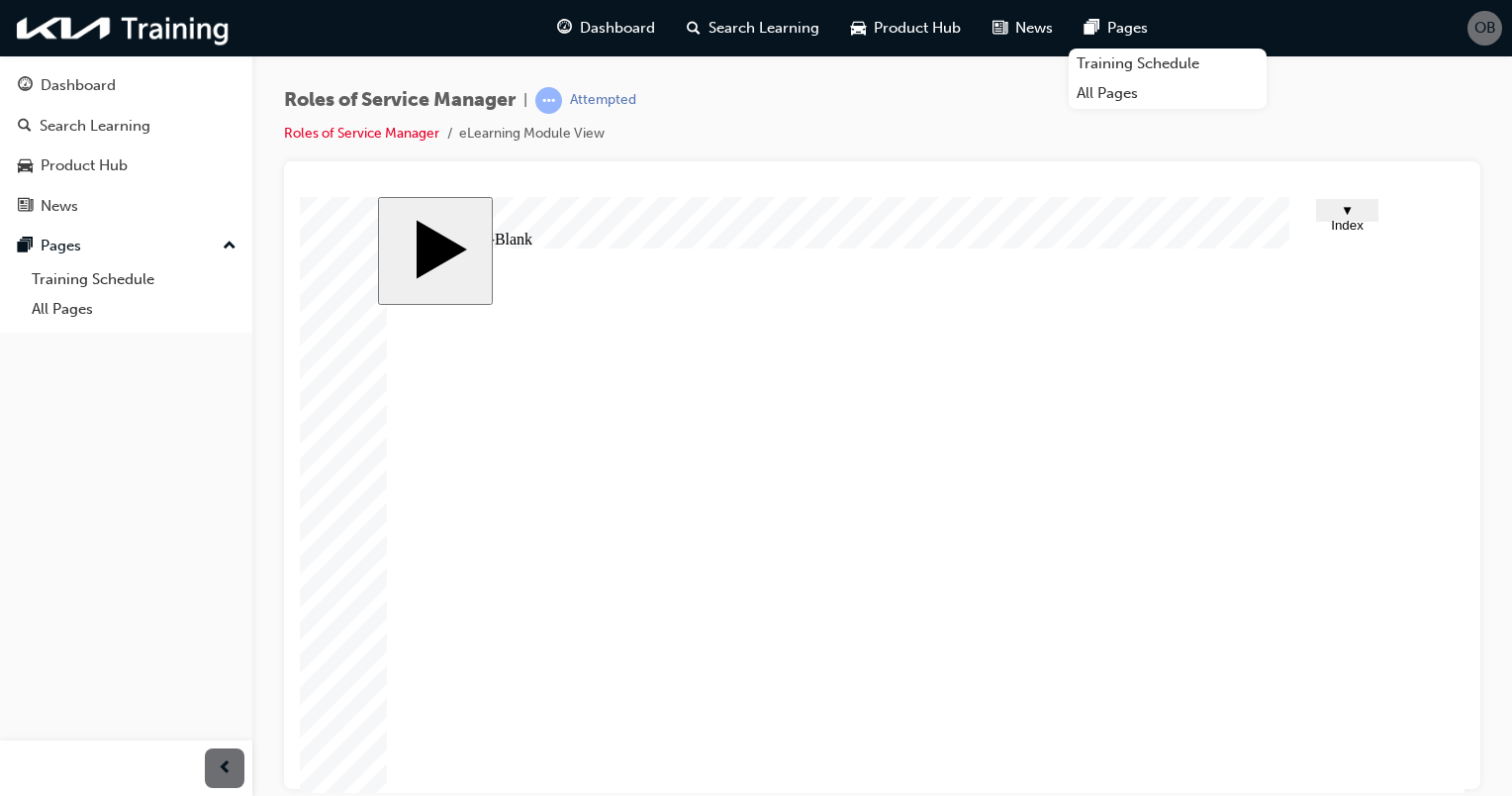 click at bounding box center [518, 2127] 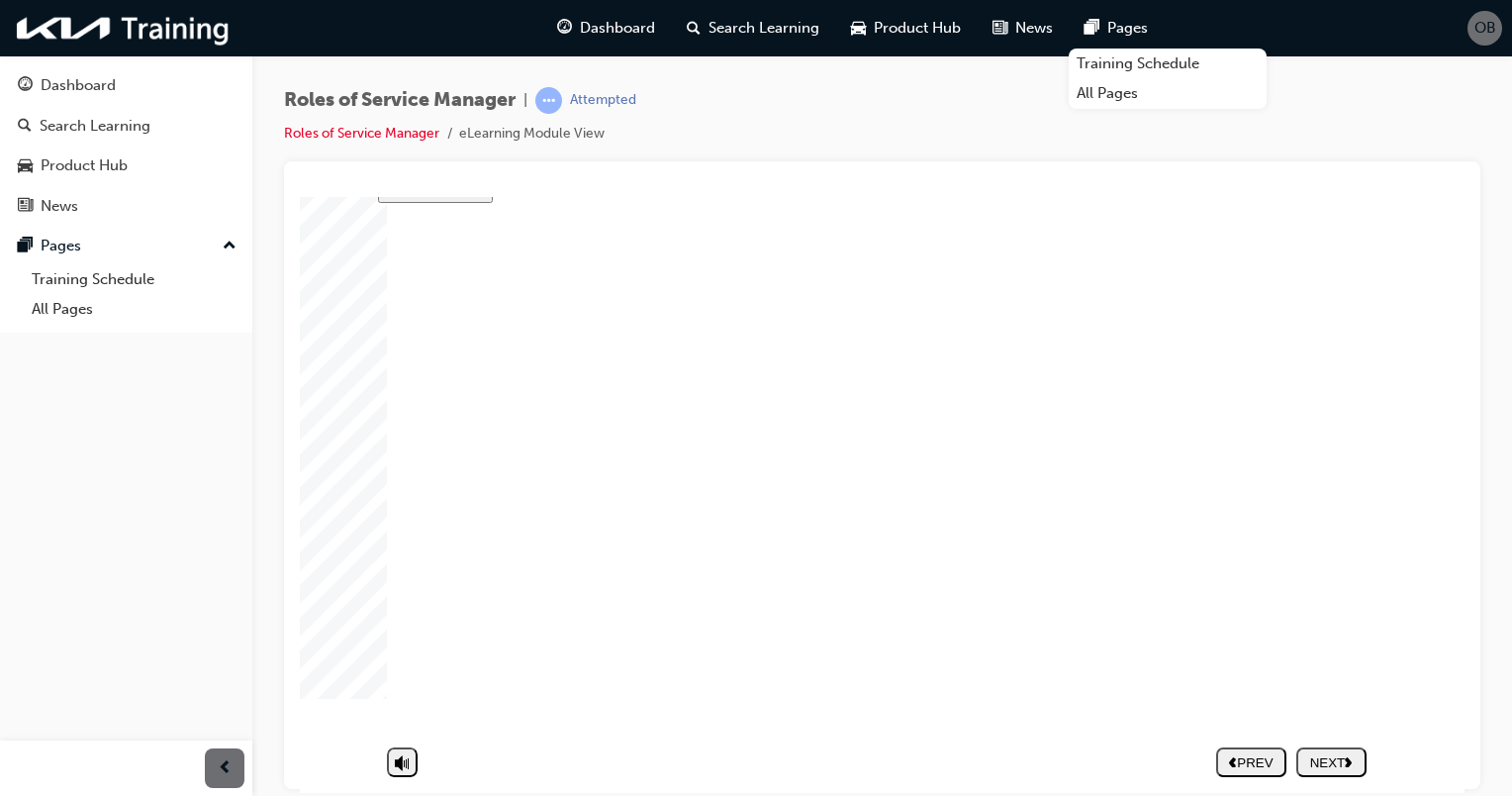 scroll, scrollTop: 0, scrollLeft: 0, axis: both 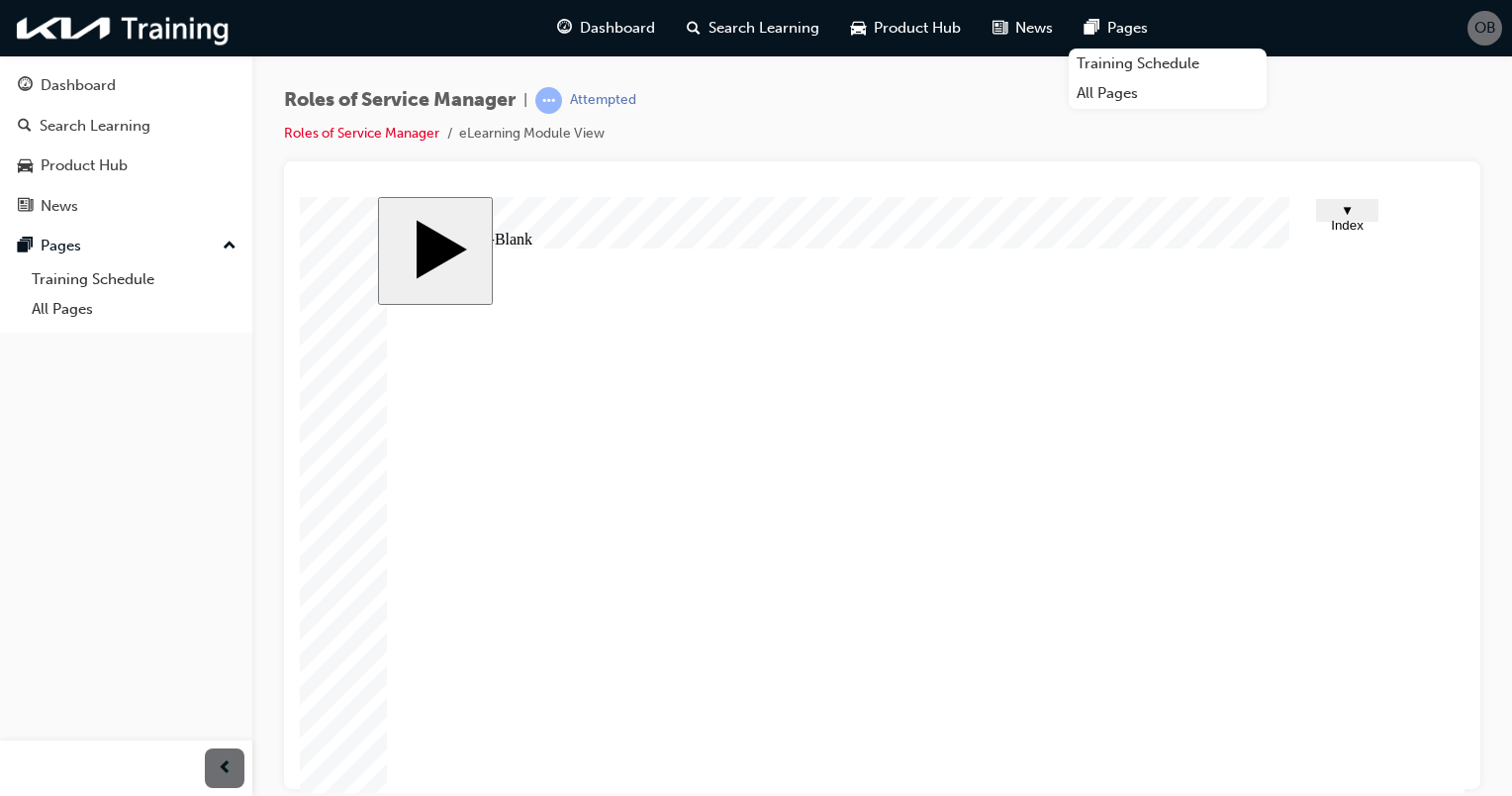 type on "S" 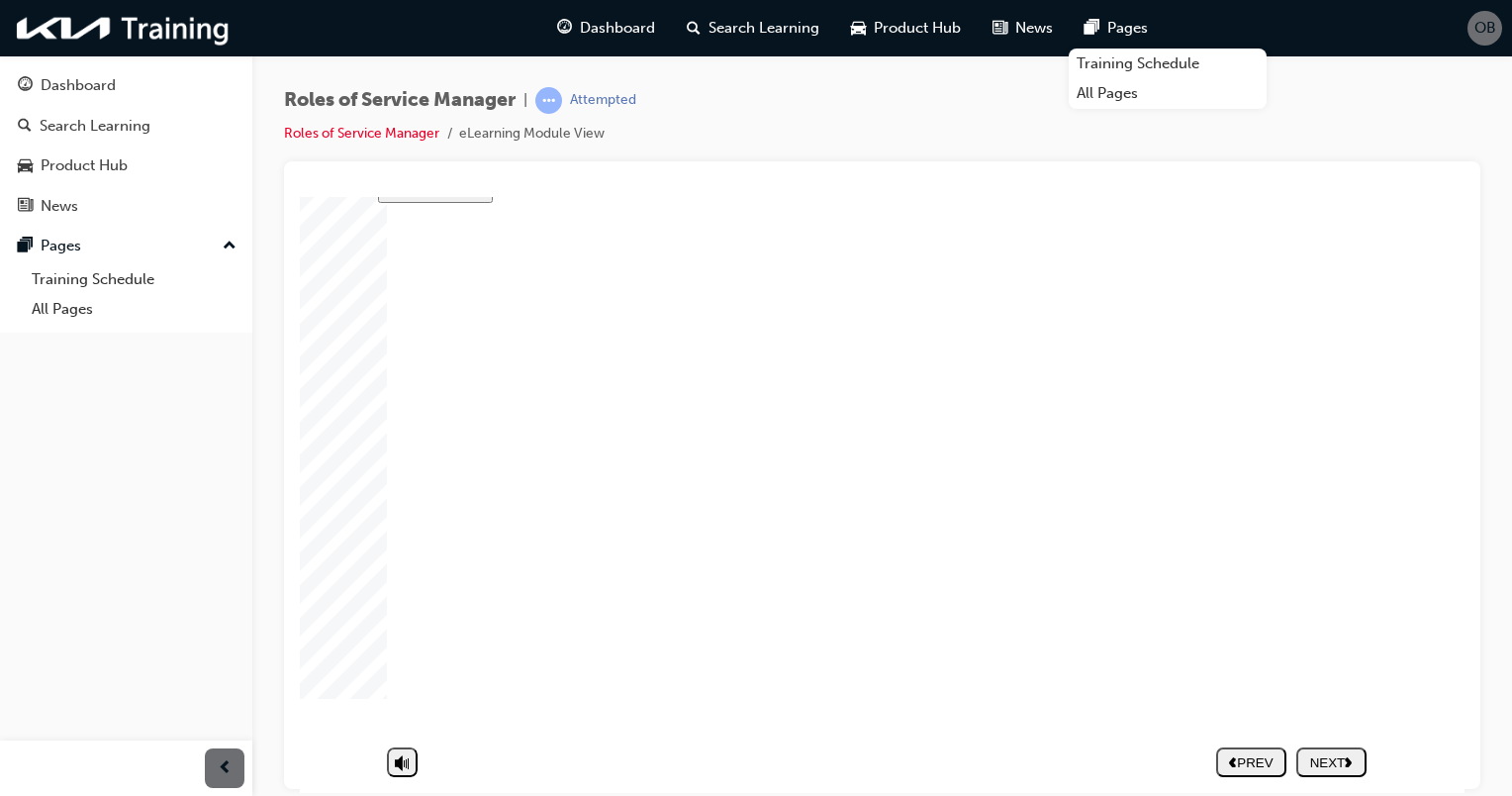 click on "NEXT" at bounding box center (1331, 761) 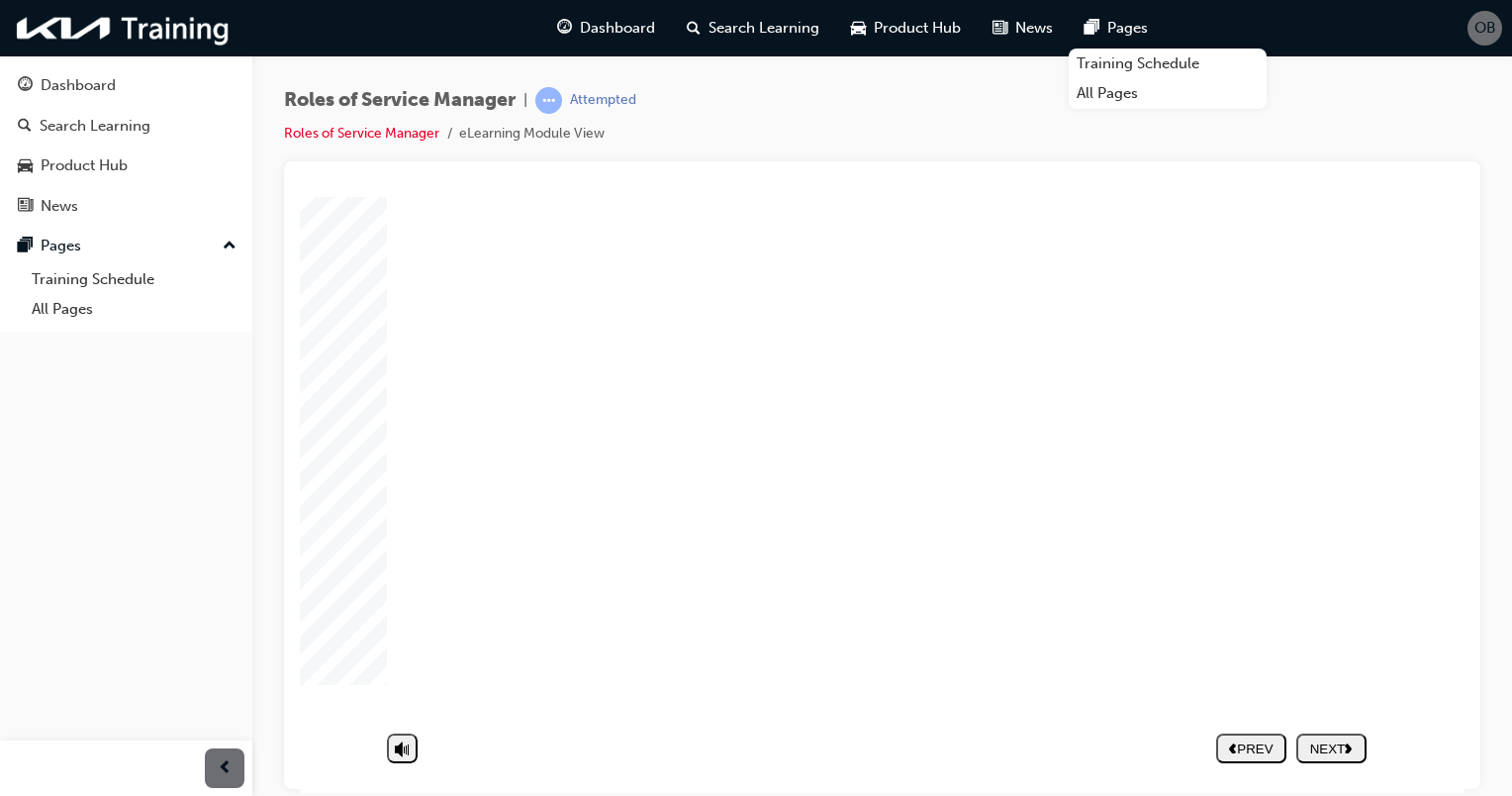 click on "Roles of Service Manager | Attempted Roles of Service Manager eLearning Module View" at bounding box center [882, 124] 